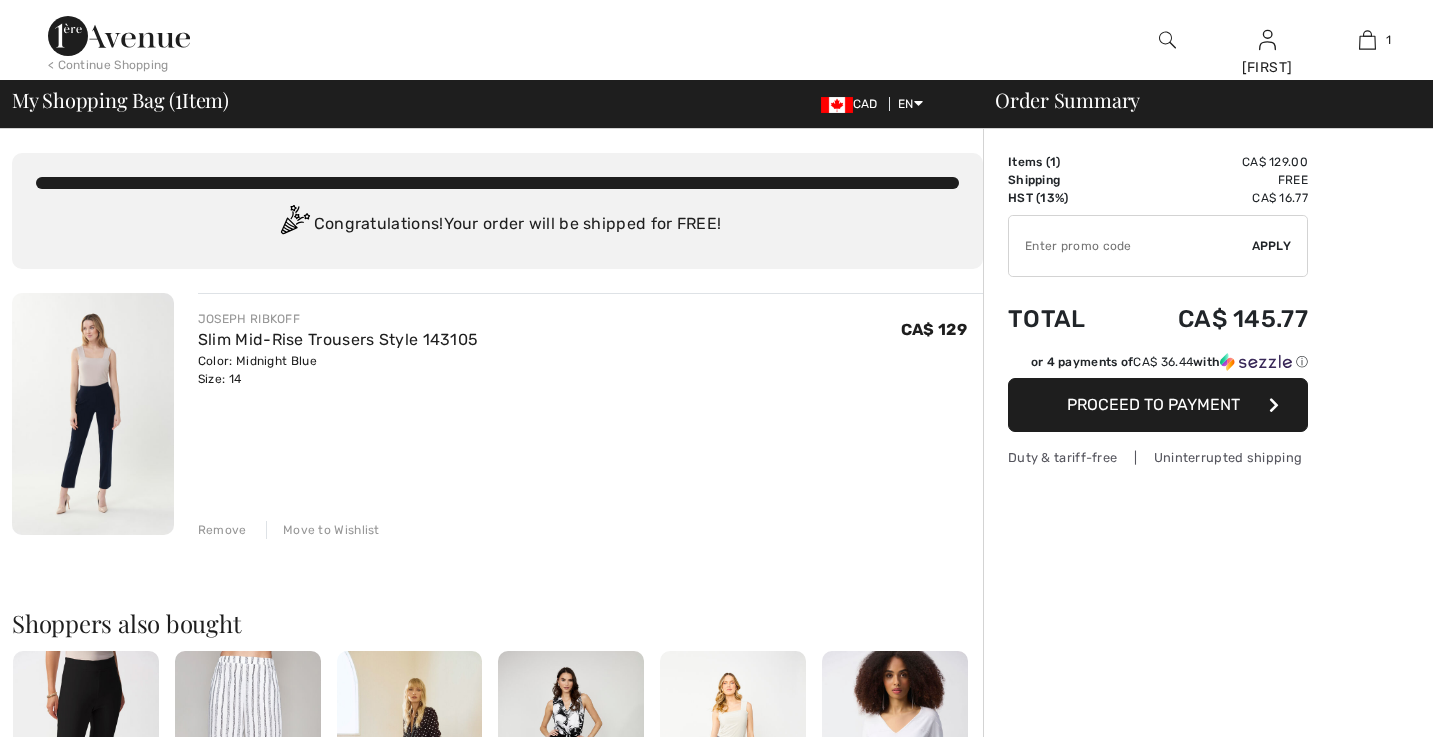 scroll, scrollTop: 0, scrollLeft: 0, axis: both 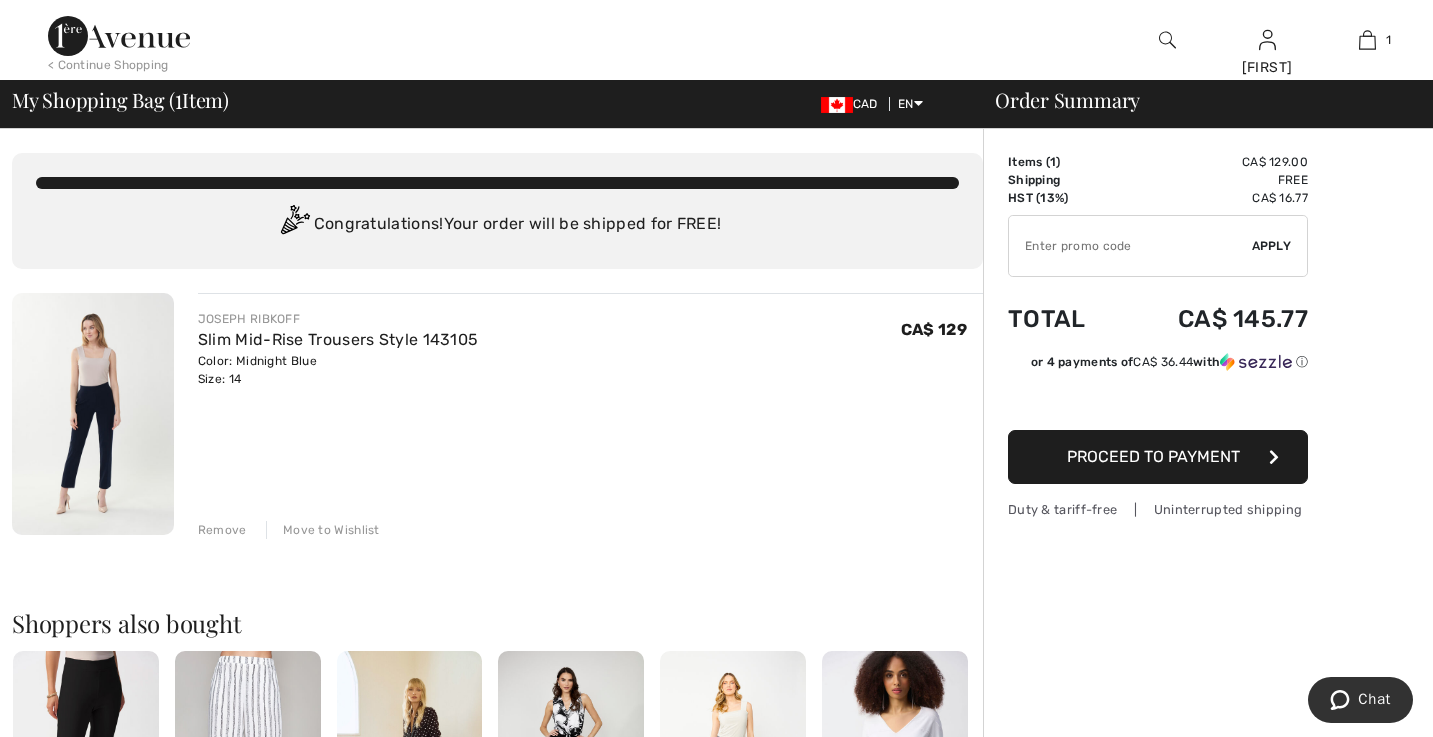 click on "Proceed to Payment" at bounding box center (1153, 456) 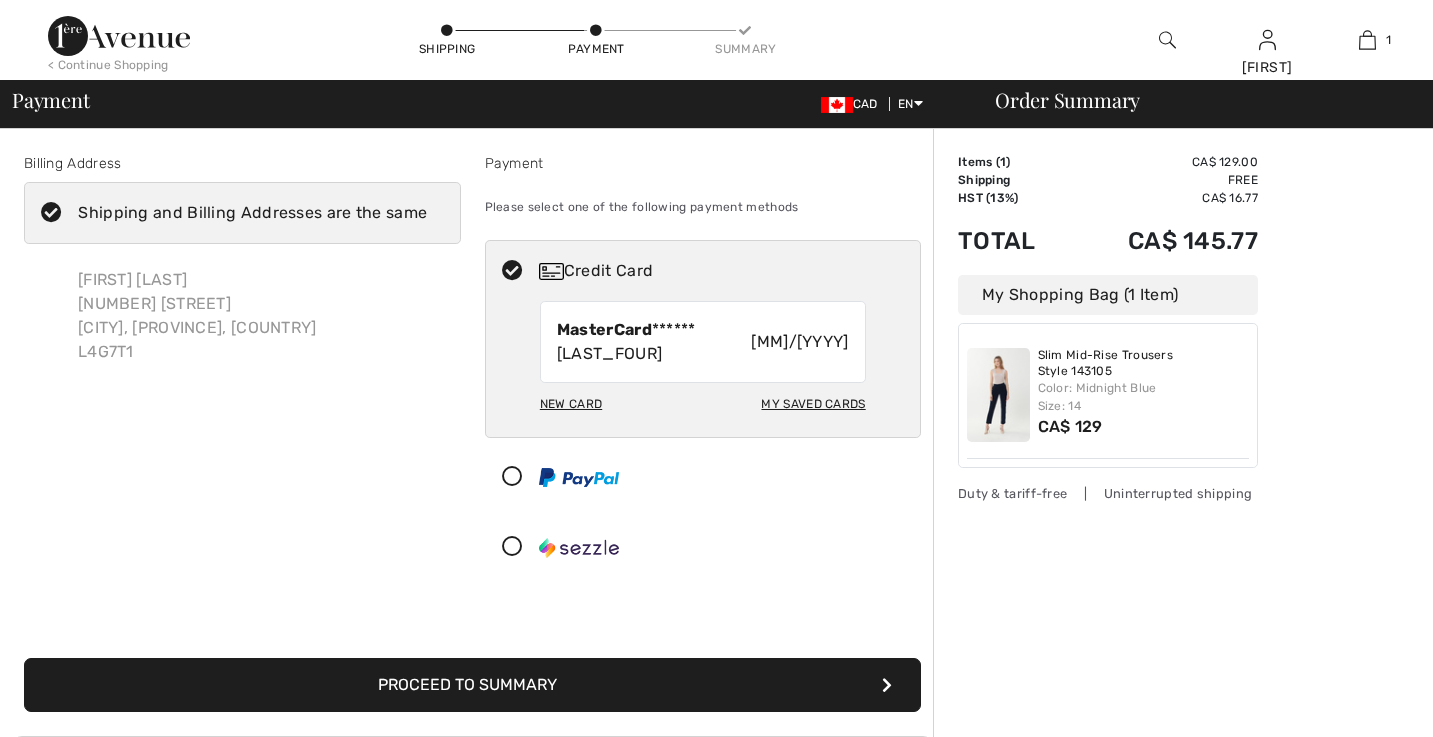 scroll, scrollTop: 0, scrollLeft: 0, axis: both 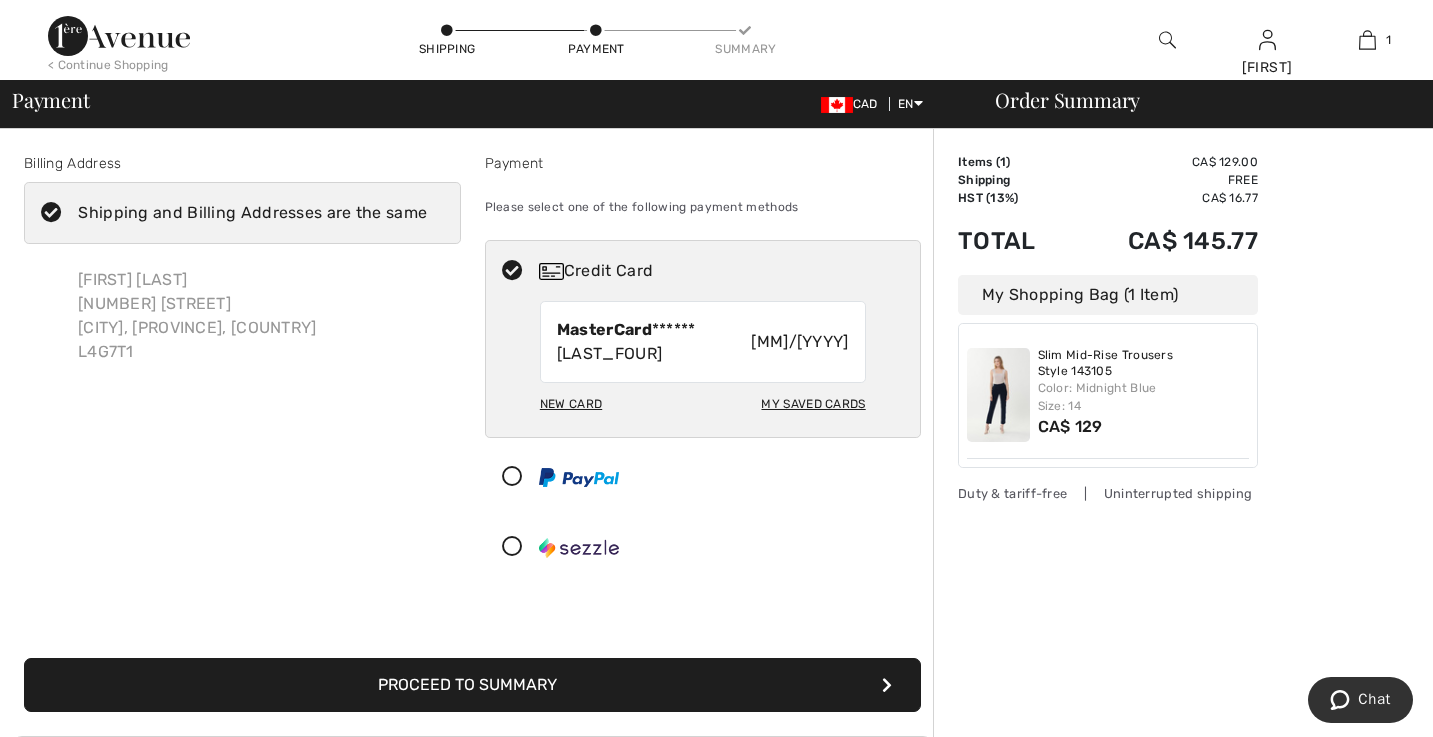 click on "Proceed to Summary" at bounding box center [472, 685] 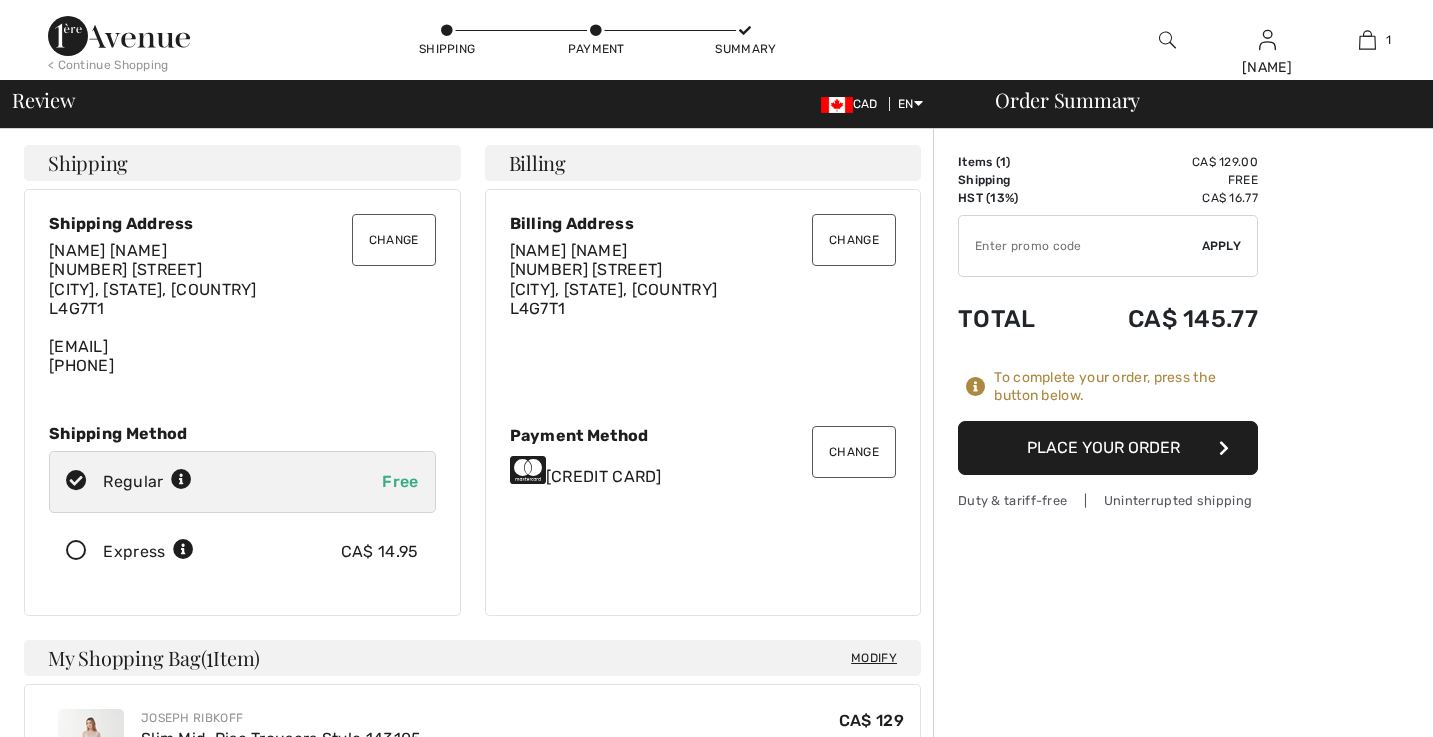 scroll, scrollTop: 0, scrollLeft: 0, axis: both 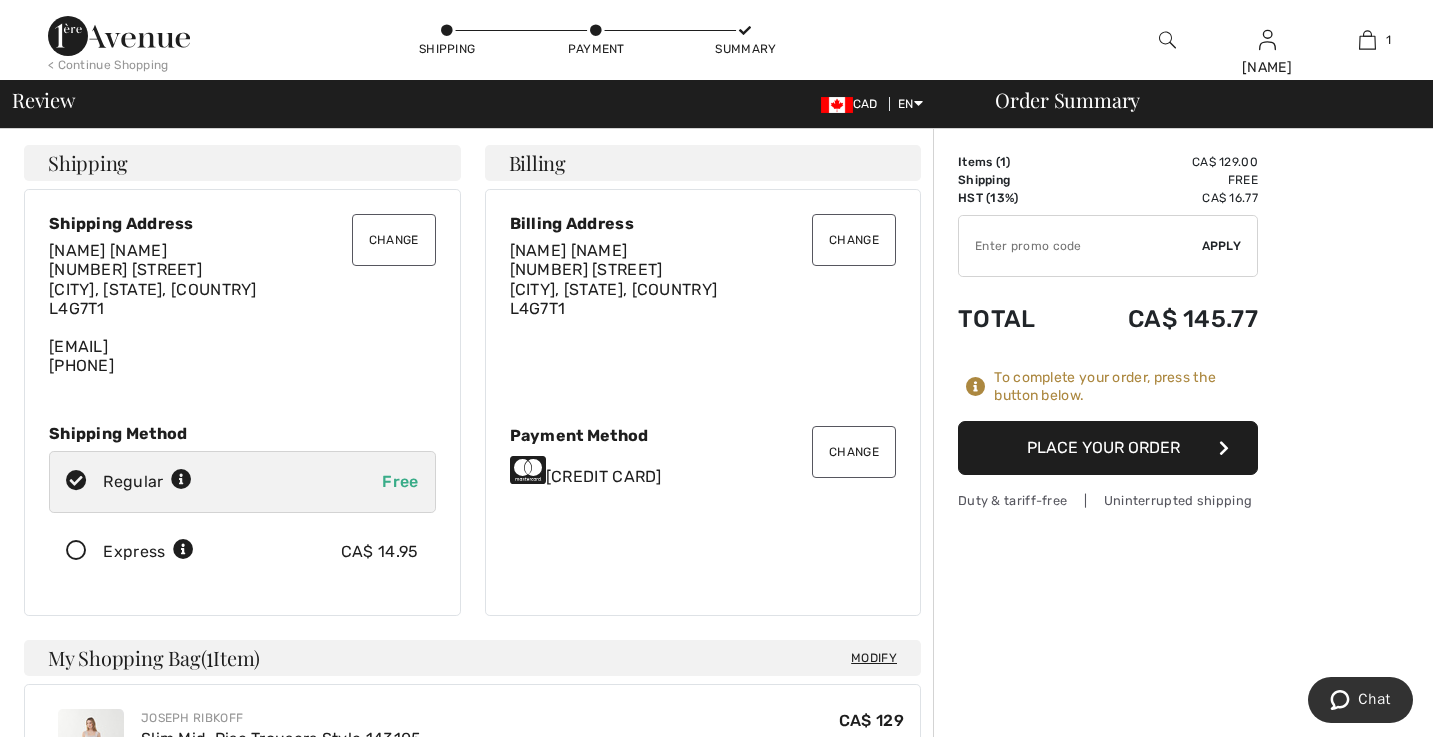 click on "Place Your Order" at bounding box center [1108, 448] 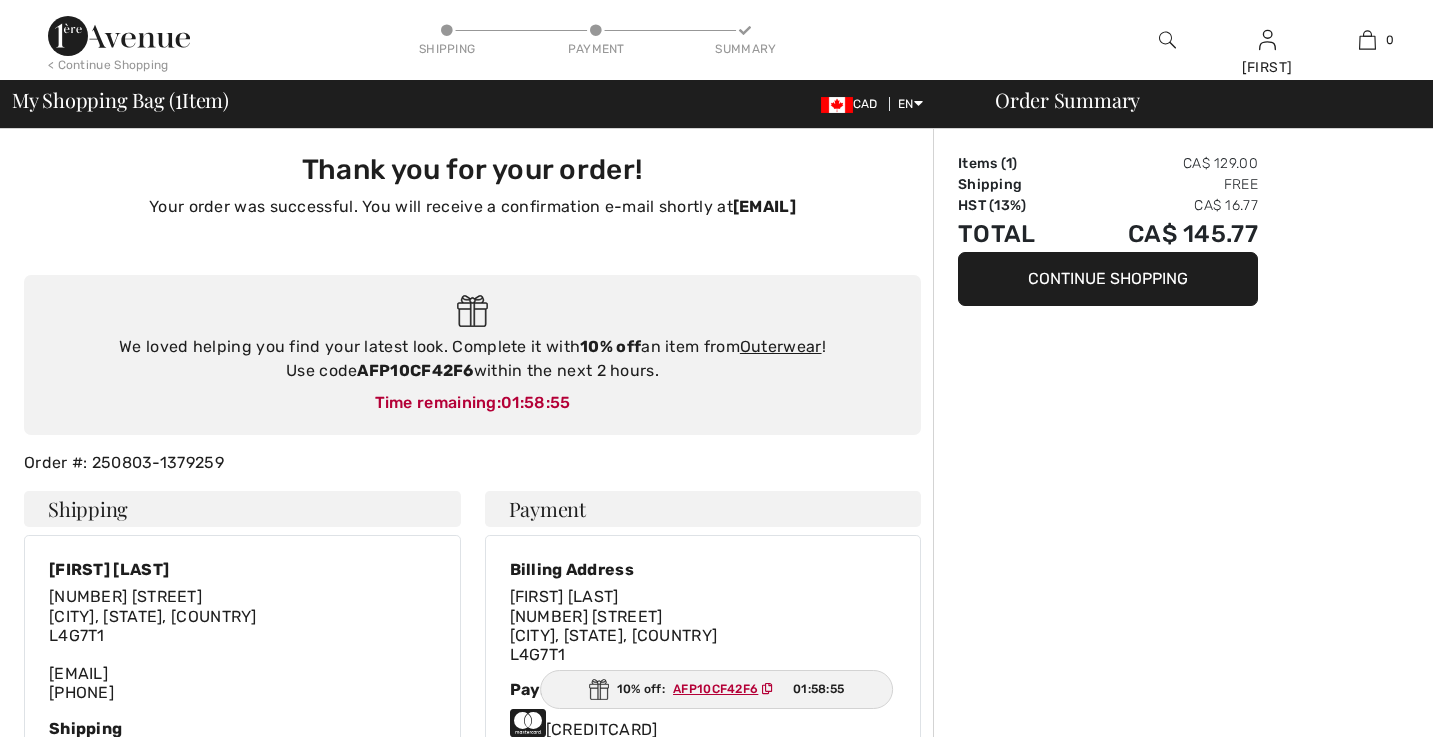 scroll, scrollTop: 0, scrollLeft: 0, axis: both 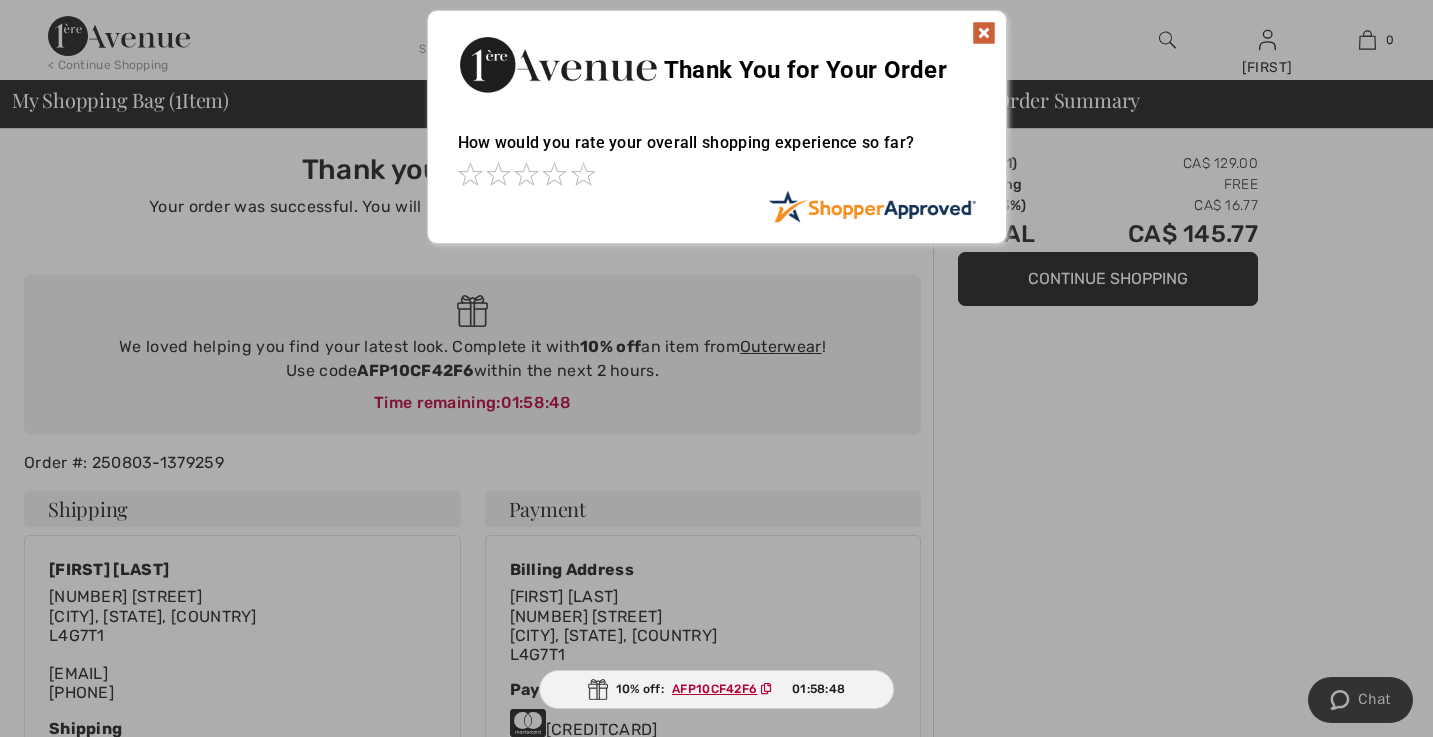 click at bounding box center [984, 33] 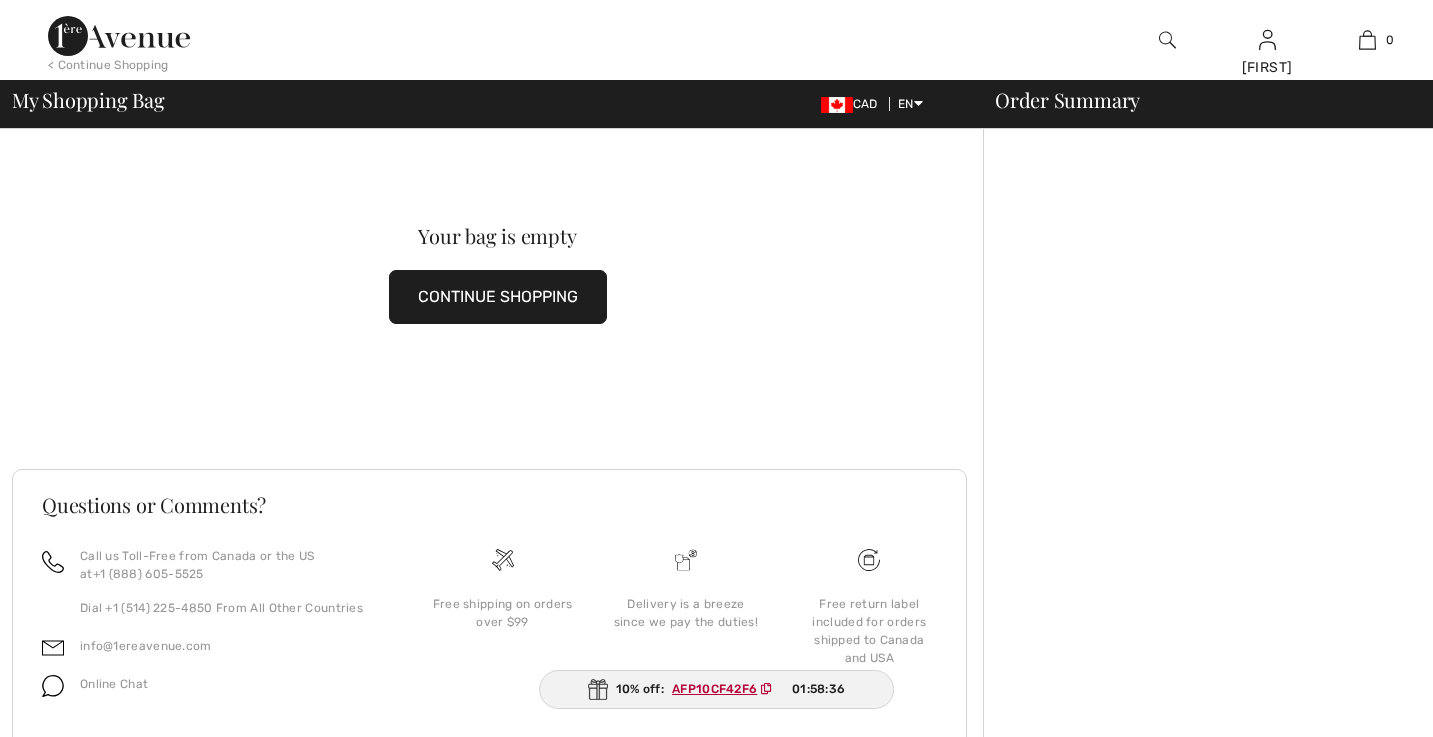 scroll, scrollTop: 0, scrollLeft: 0, axis: both 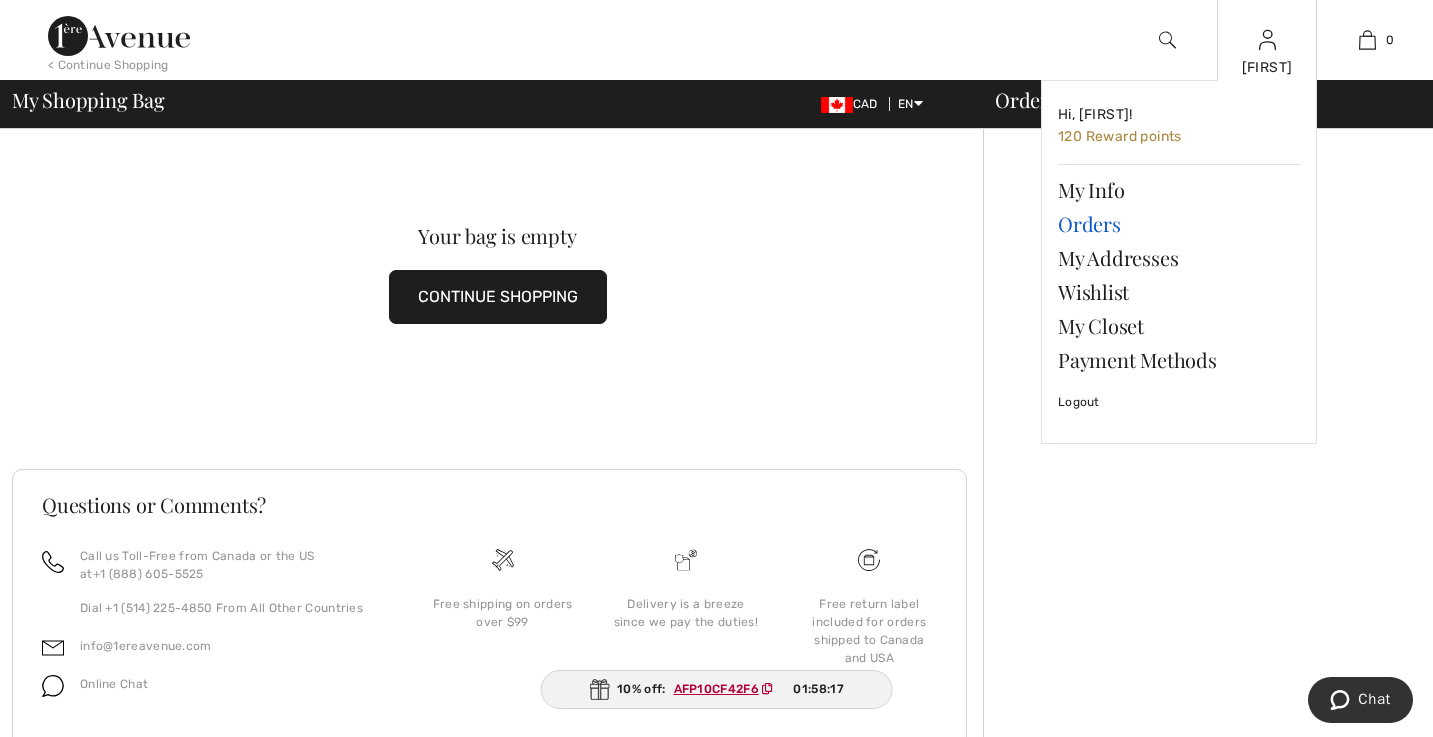 click on "Orders" at bounding box center [1179, 224] 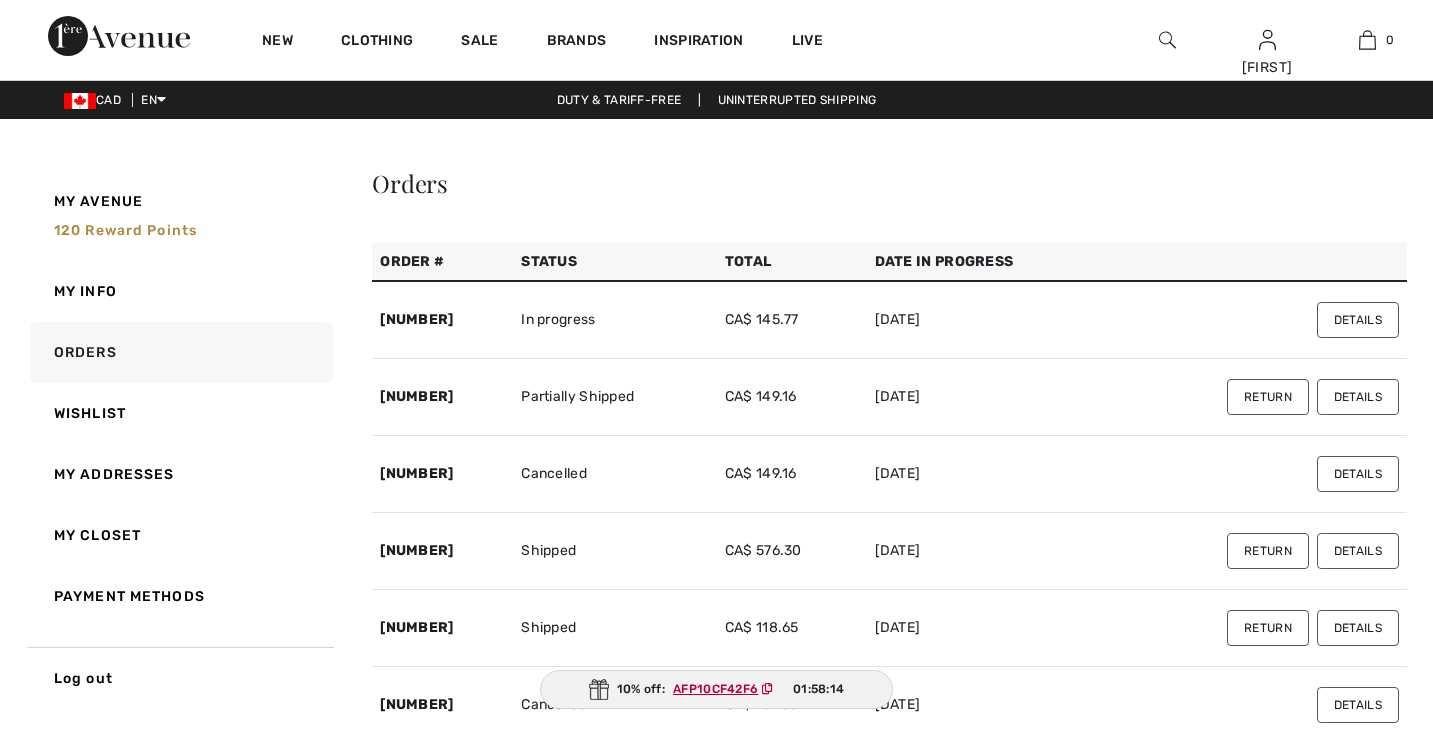 scroll, scrollTop: 0, scrollLeft: 0, axis: both 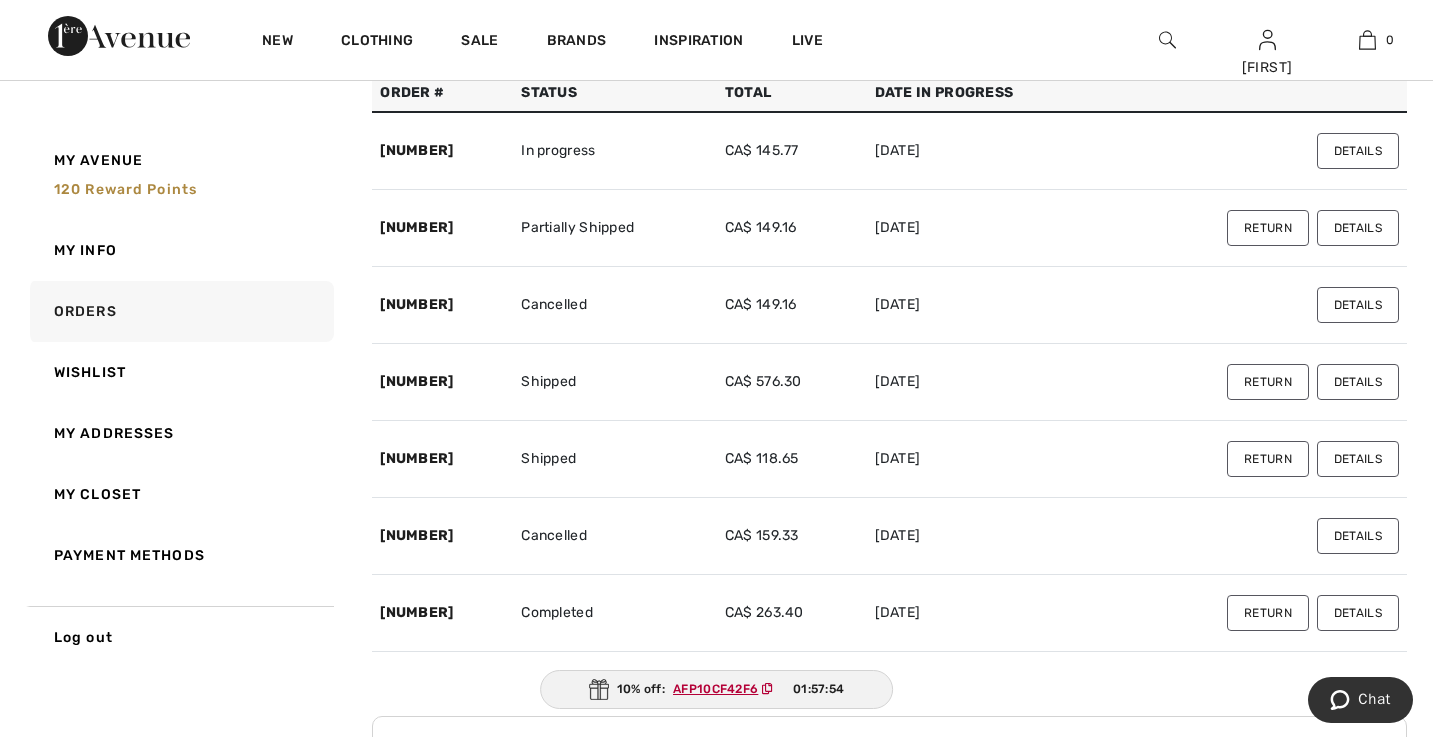 click on "Details" at bounding box center (1358, 305) 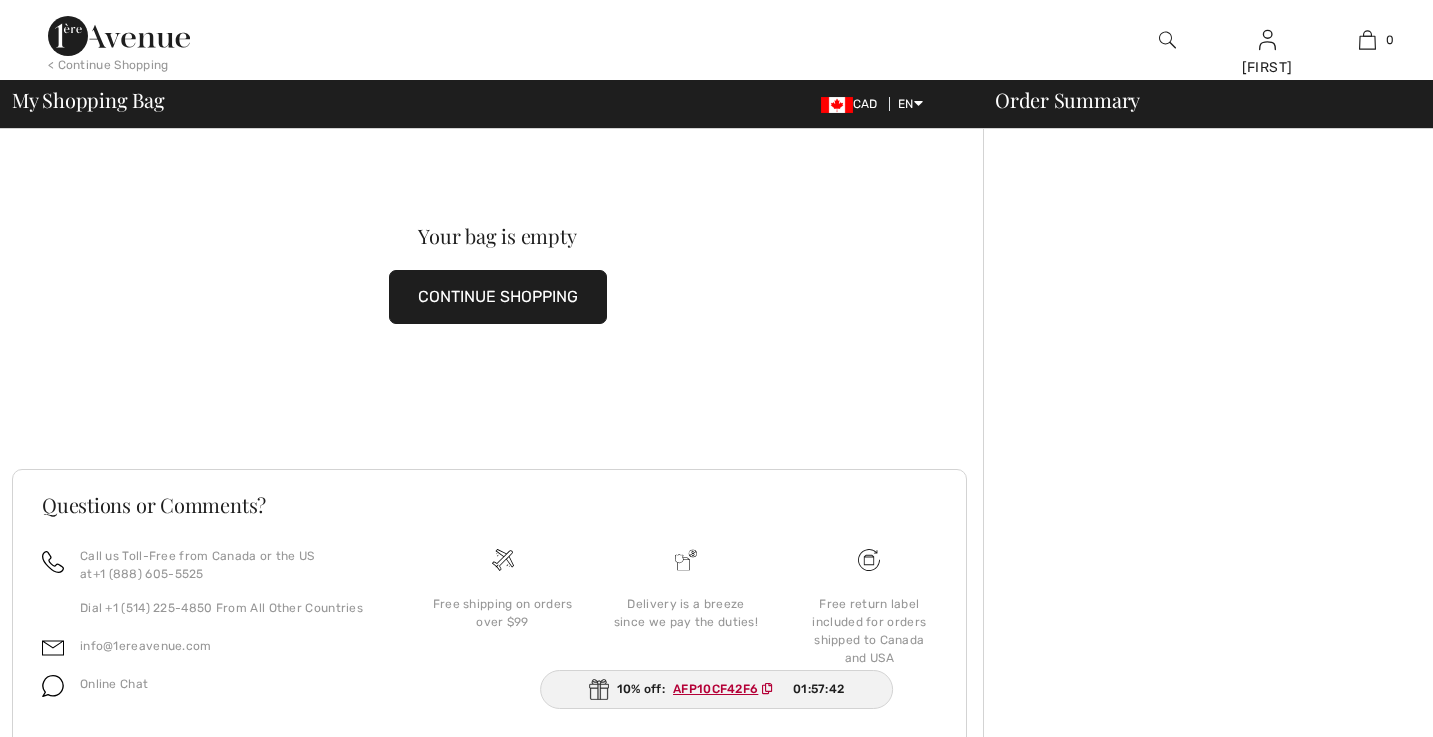 scroll, scrollTop: 0, scrollLeft: 0, axis: both 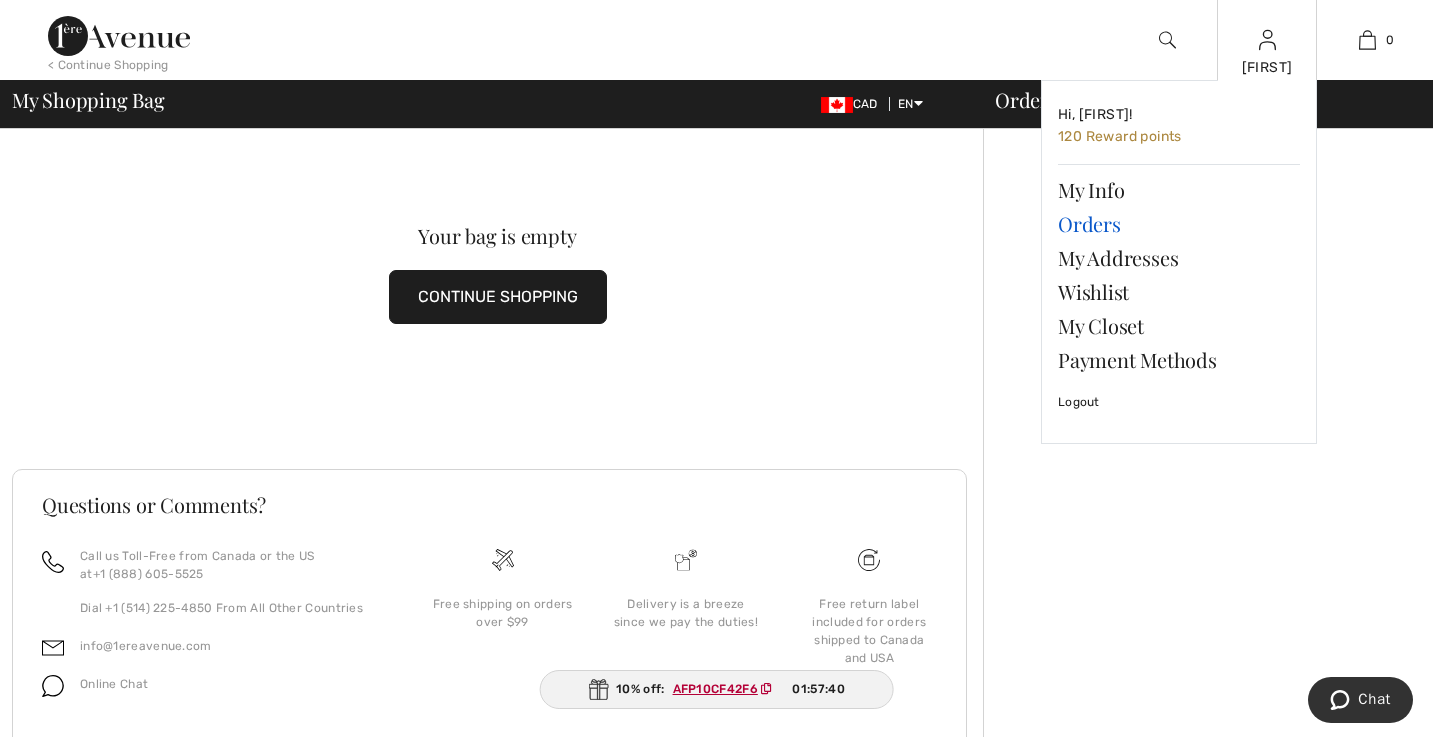 click on "Orders" at bounding box center [1179, 224] 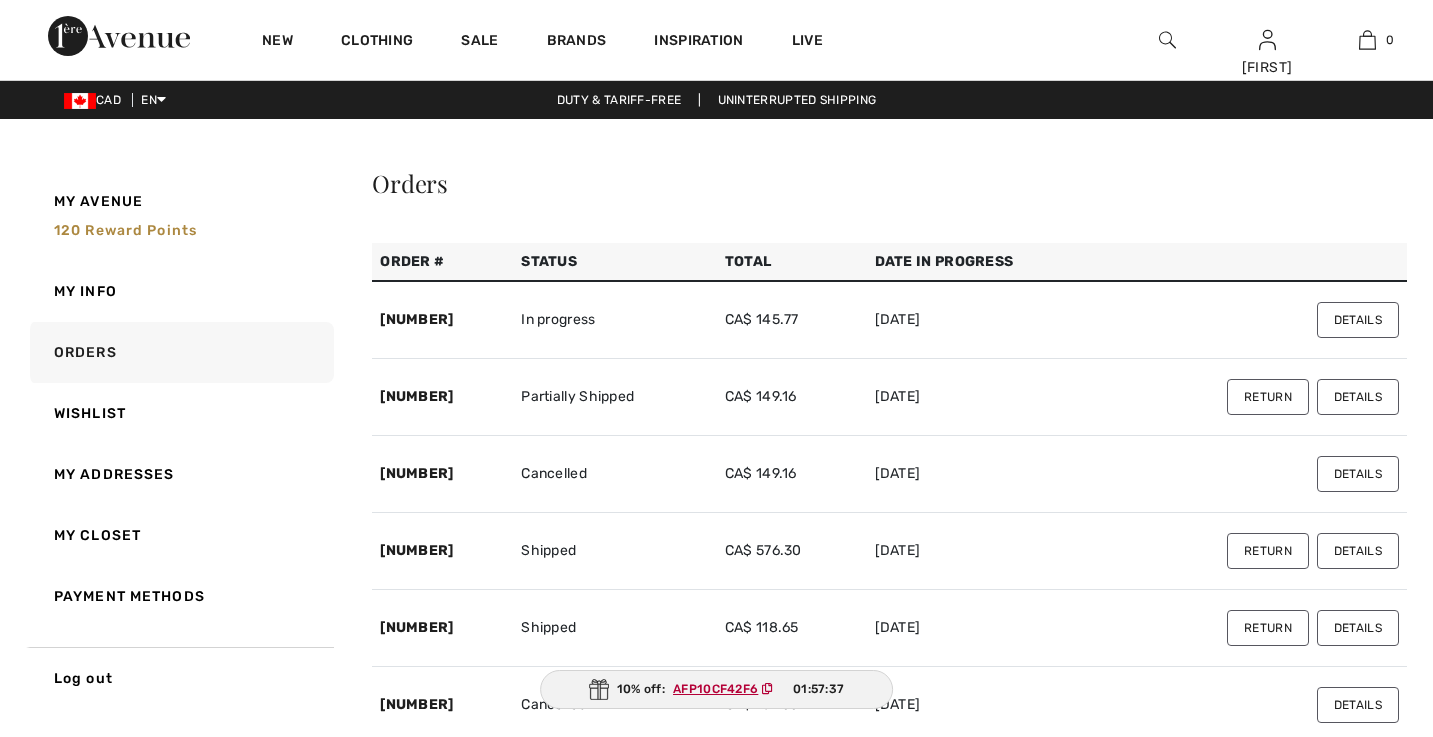 scroll, scrollTop: 0, scrollLeft: 0, axis: both 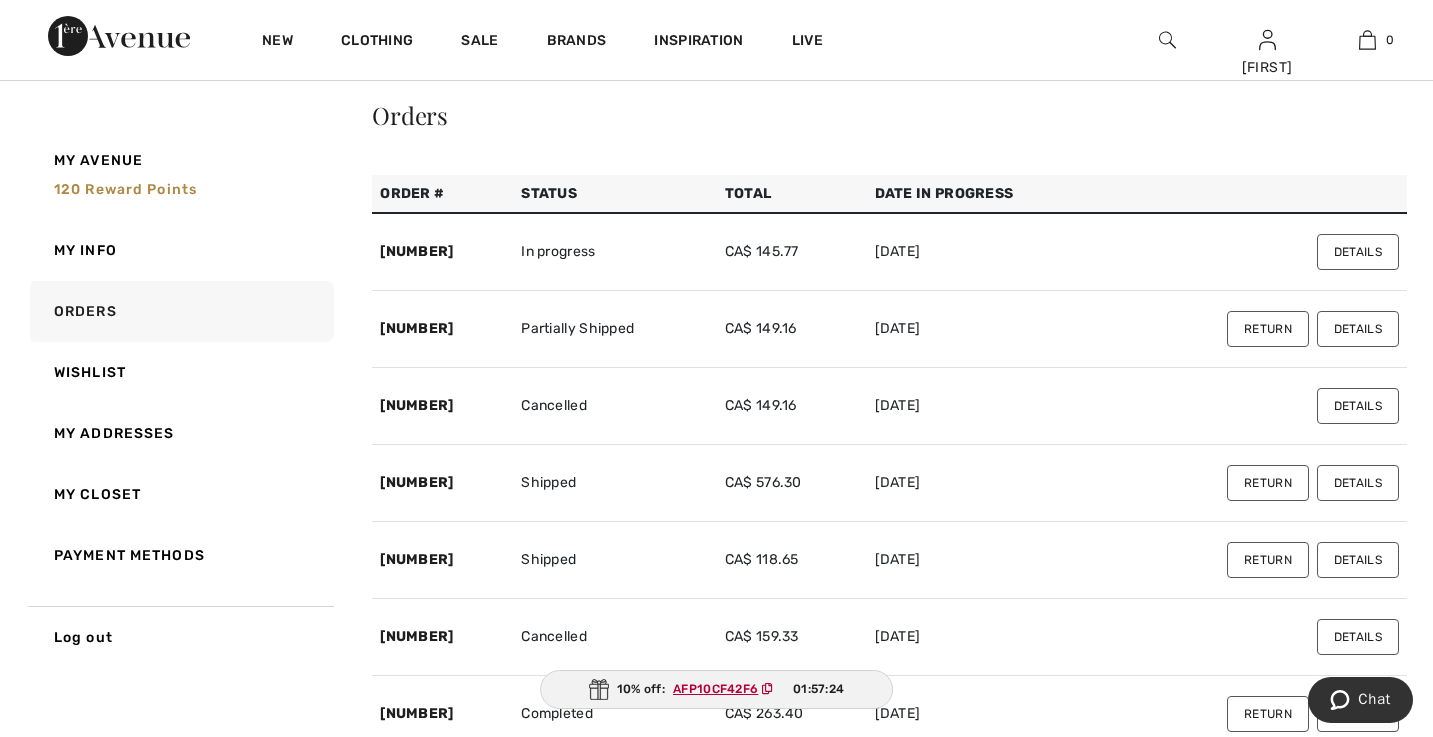 click on "Return" at bounding box center [1268, 483] 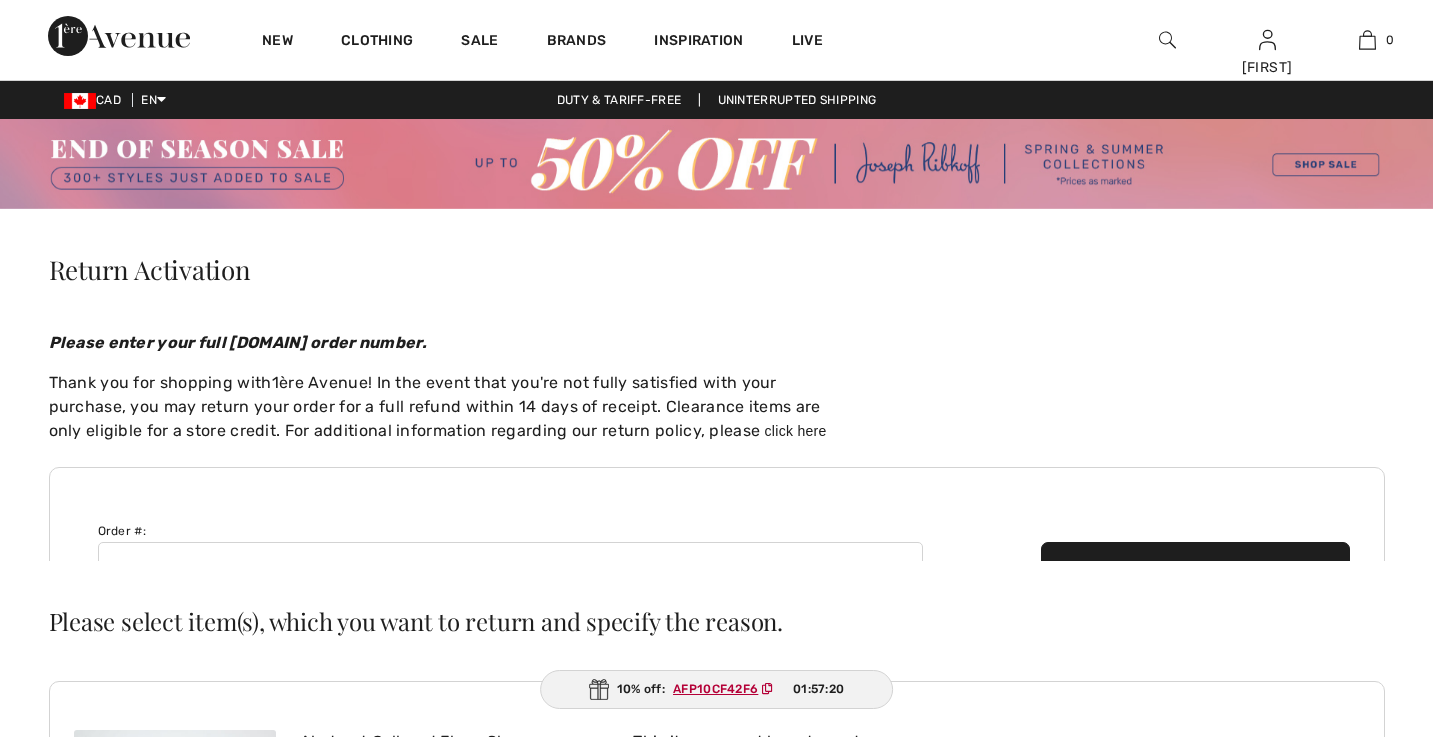 scroll, scrollTop: 0, scrollLeft: 0, axis: both 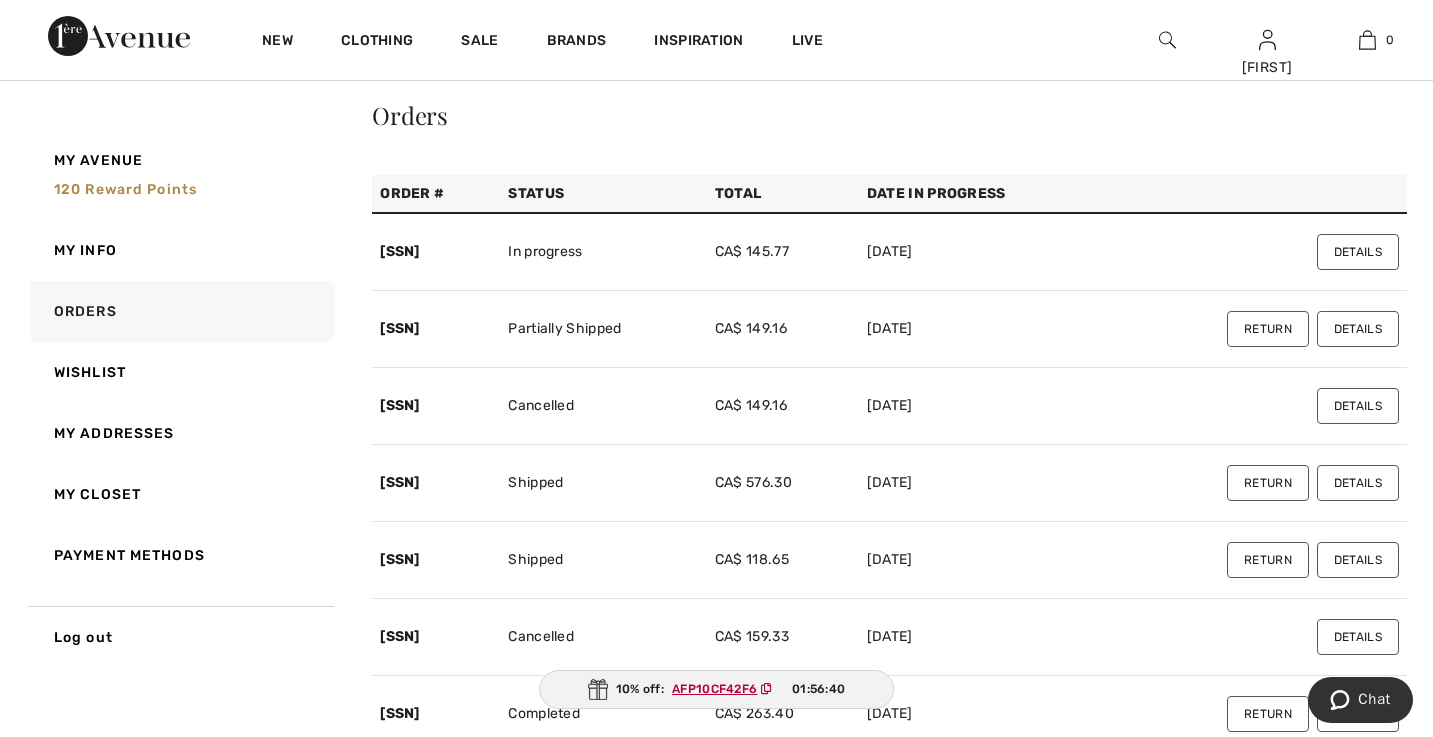 click on "Details" at bounding box center (1358, 329) 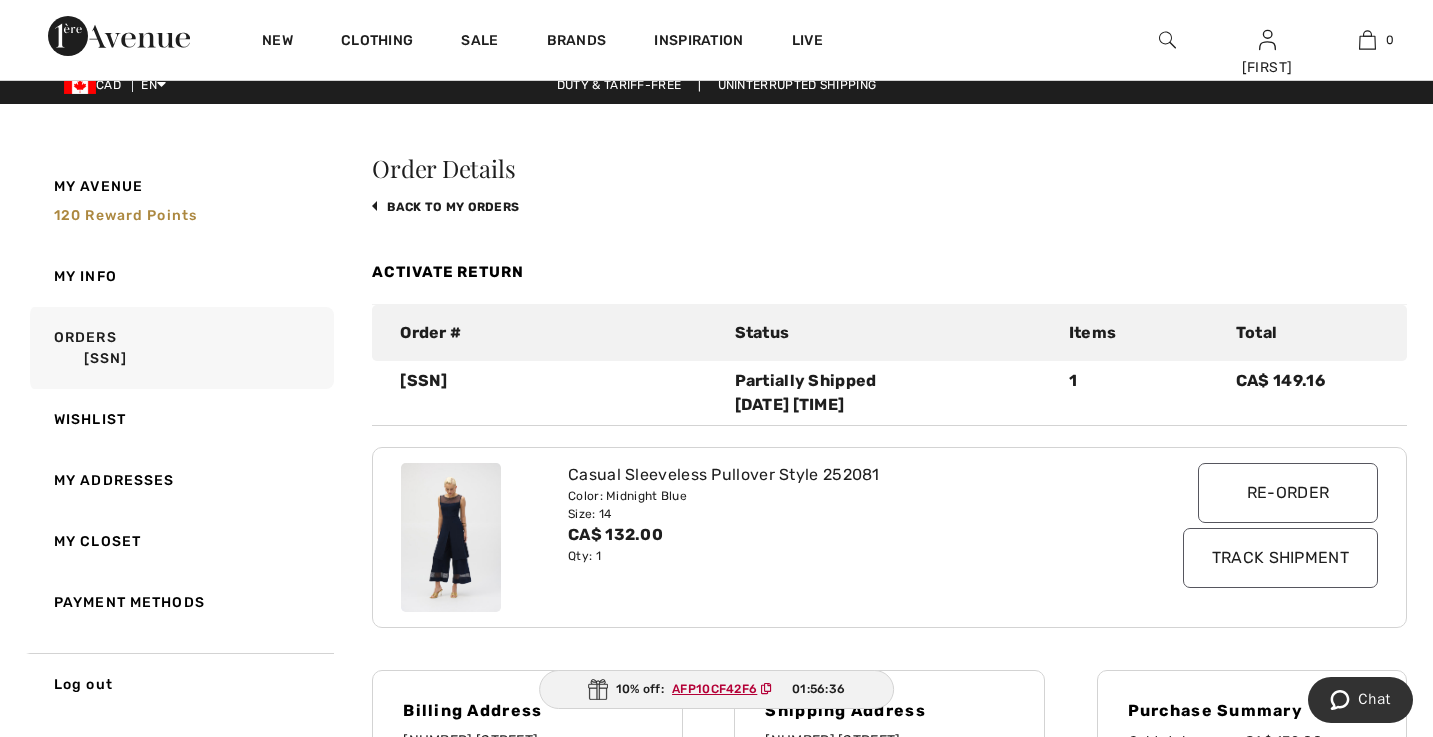 scroll, scrollTop: 0, scrollLeft: 0, axis: both 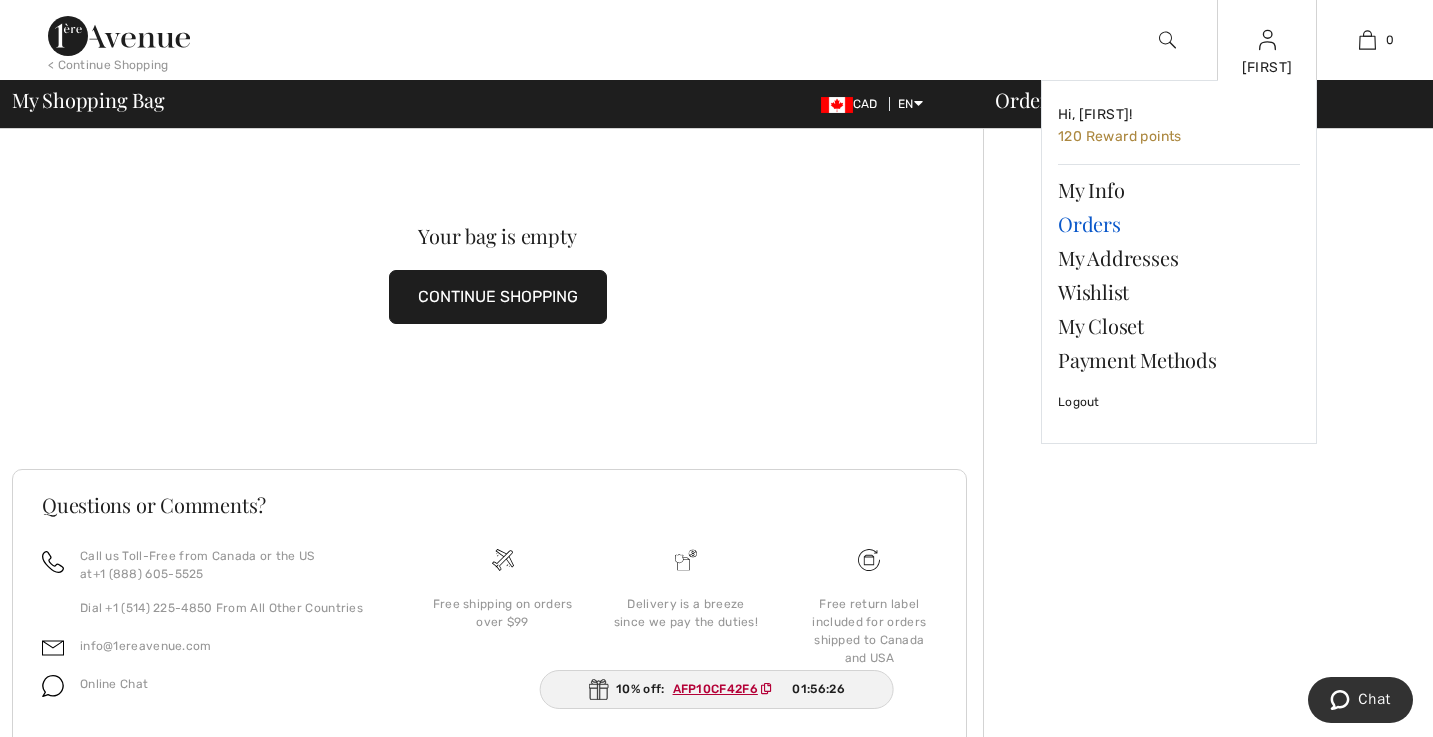 click on "Orders" at bounding box center [1179, 224] 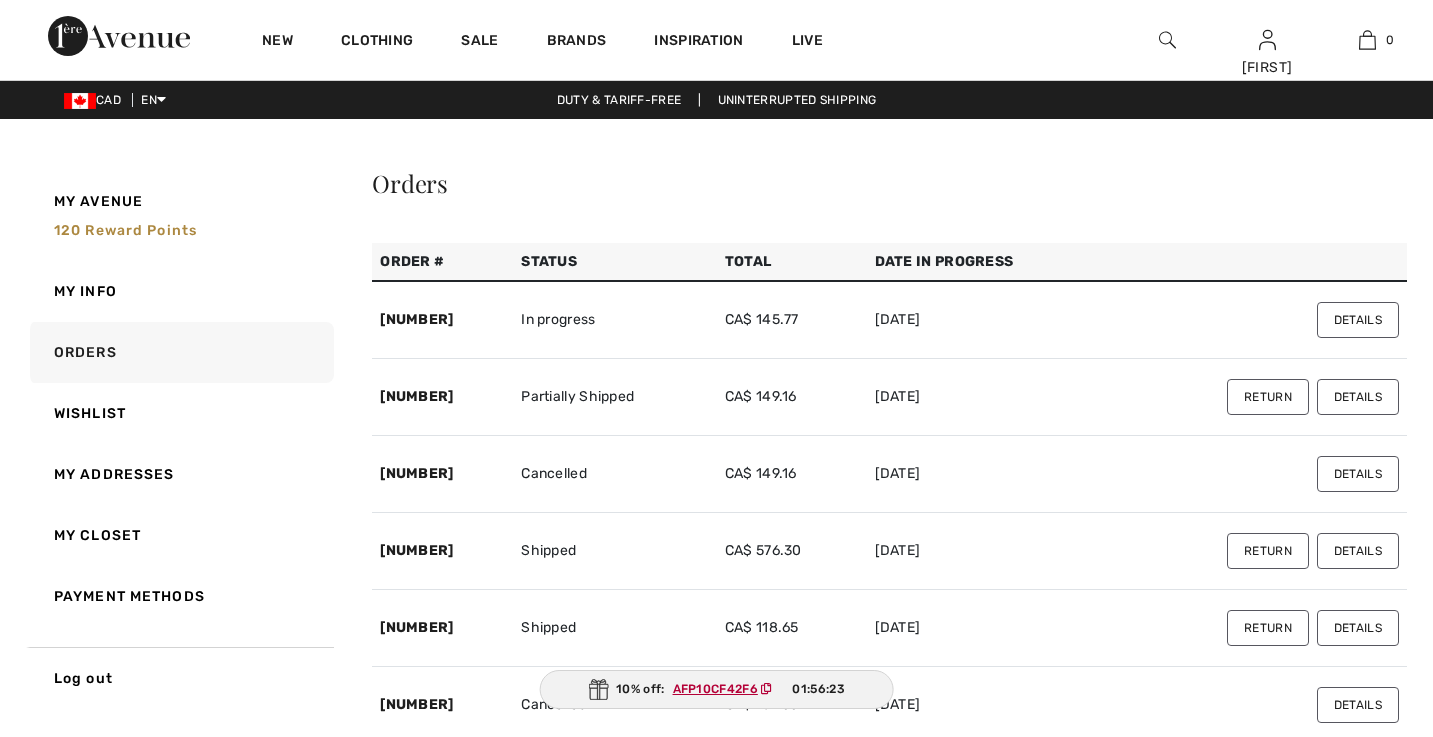 scroll, scrollTop: 0, scrollLeft: 0, axis: both 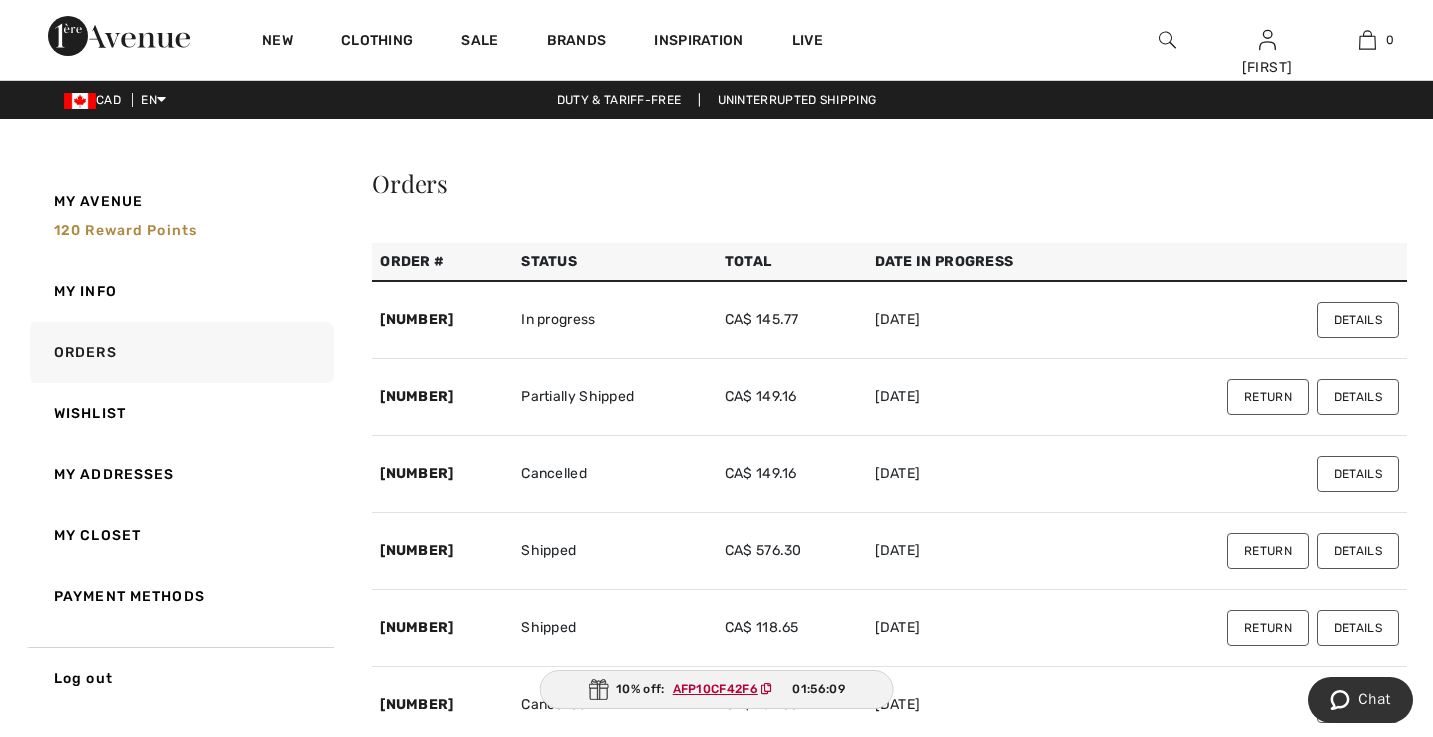 click on "Details" at bounding box center [1358, 320] 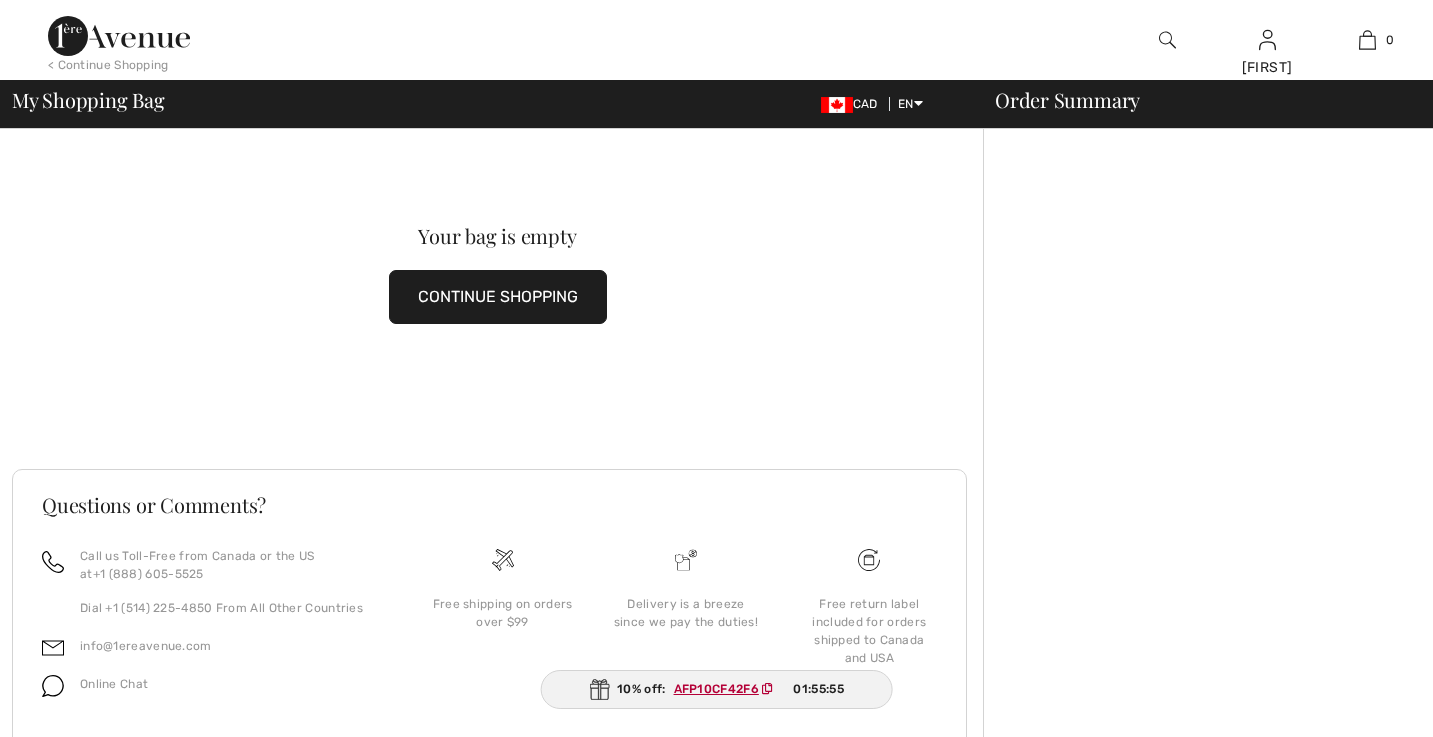 scroll, scrollTop: 0, scrollLeft: 0, axis: both 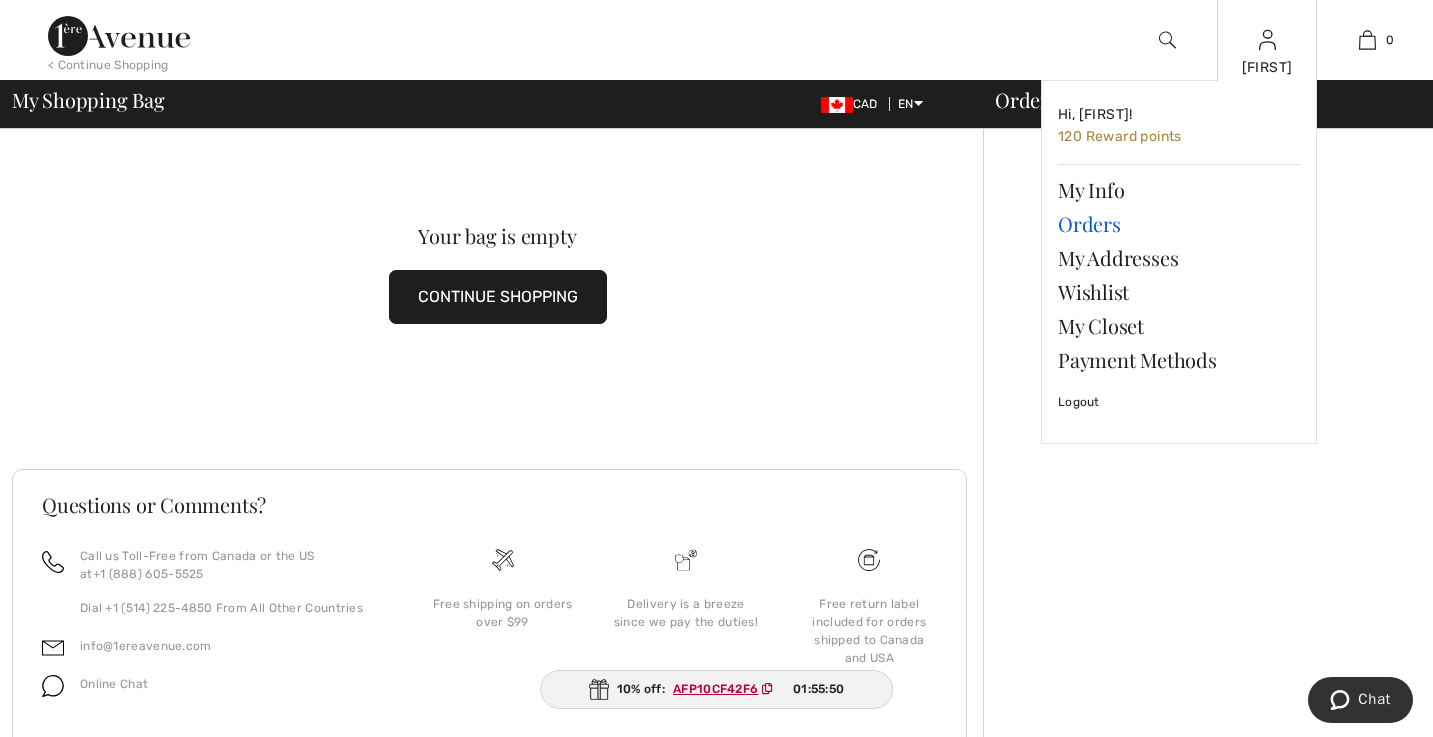 click on "Orders" at bounding box center (1179, 224) 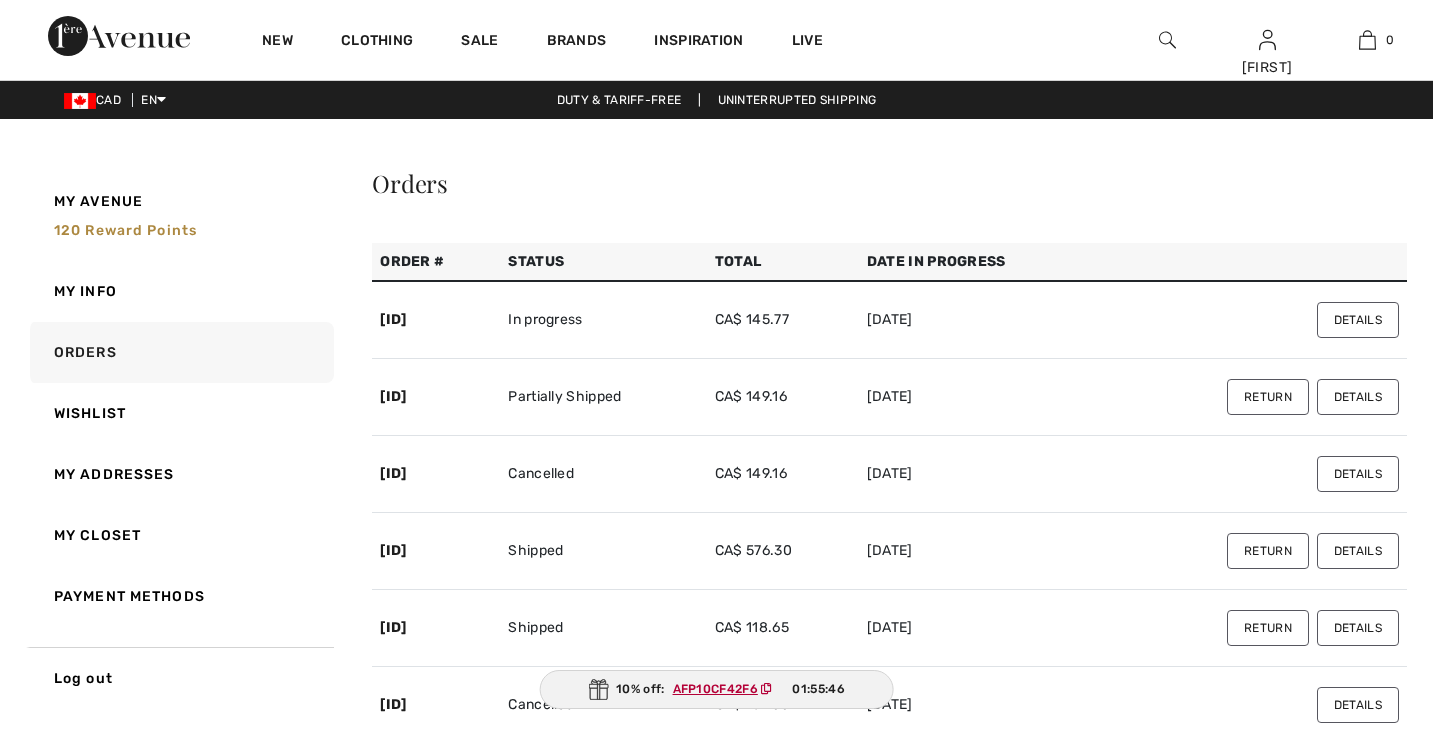 scroll, scrollTop: 0, scrollLeft: 0, axis: both 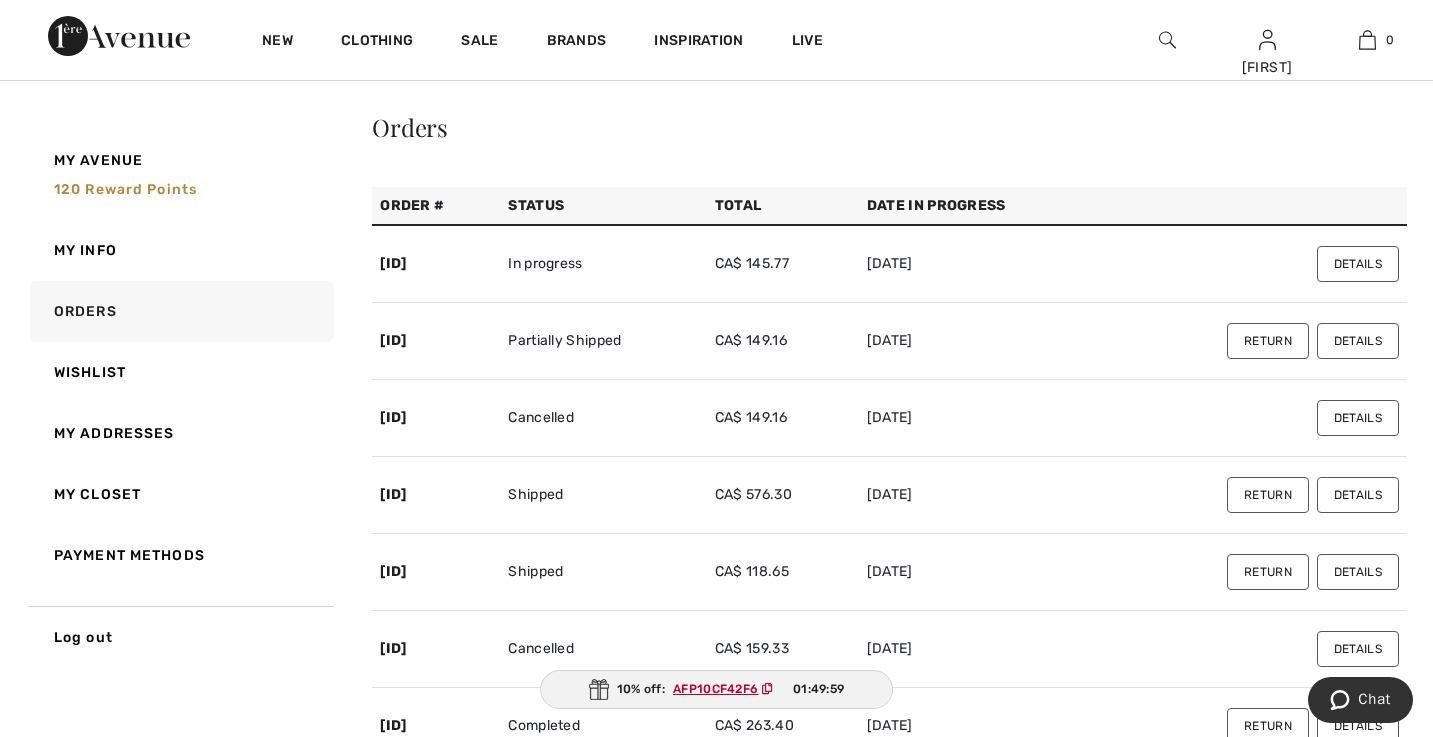 click on "Details" at bounding box center [1358, 341] 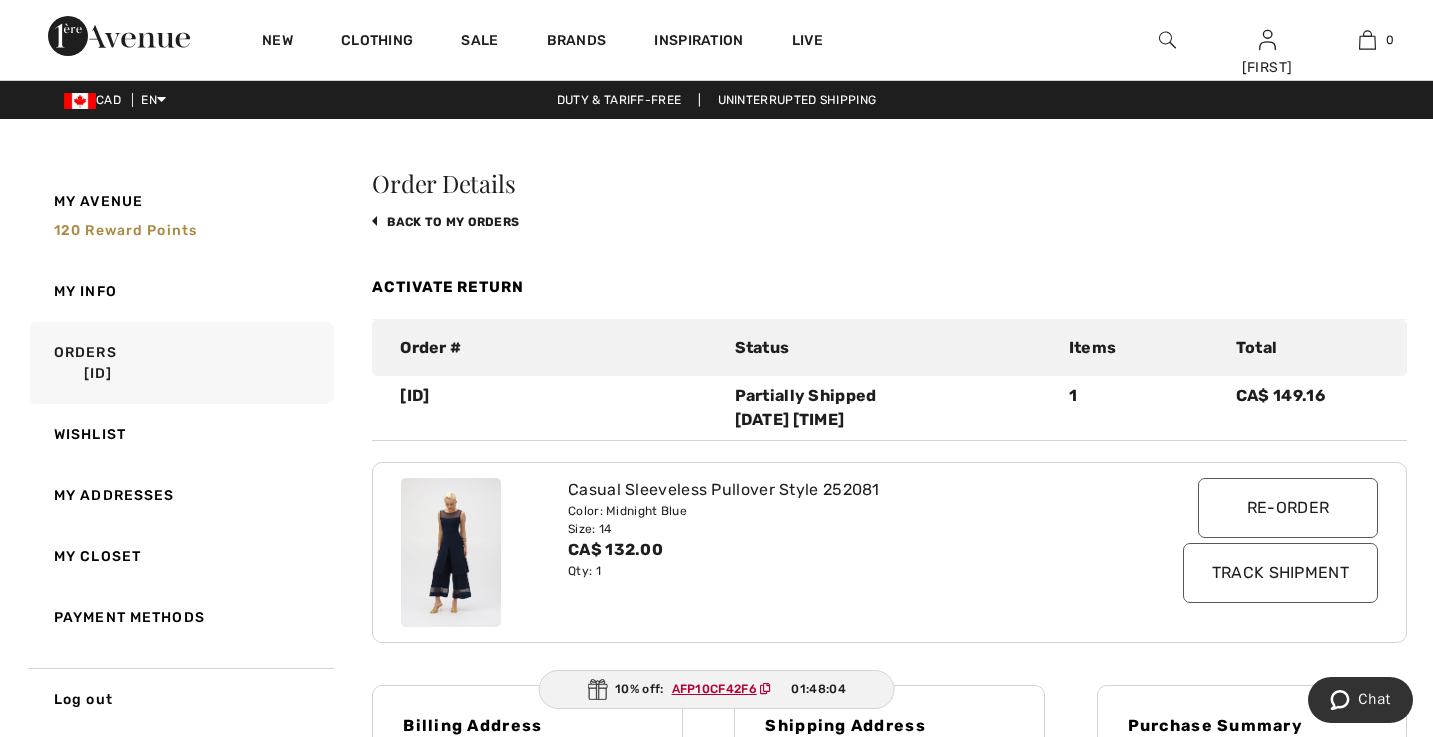 scroll, scrollTop: 0, scrollLeft: 0, axis: both 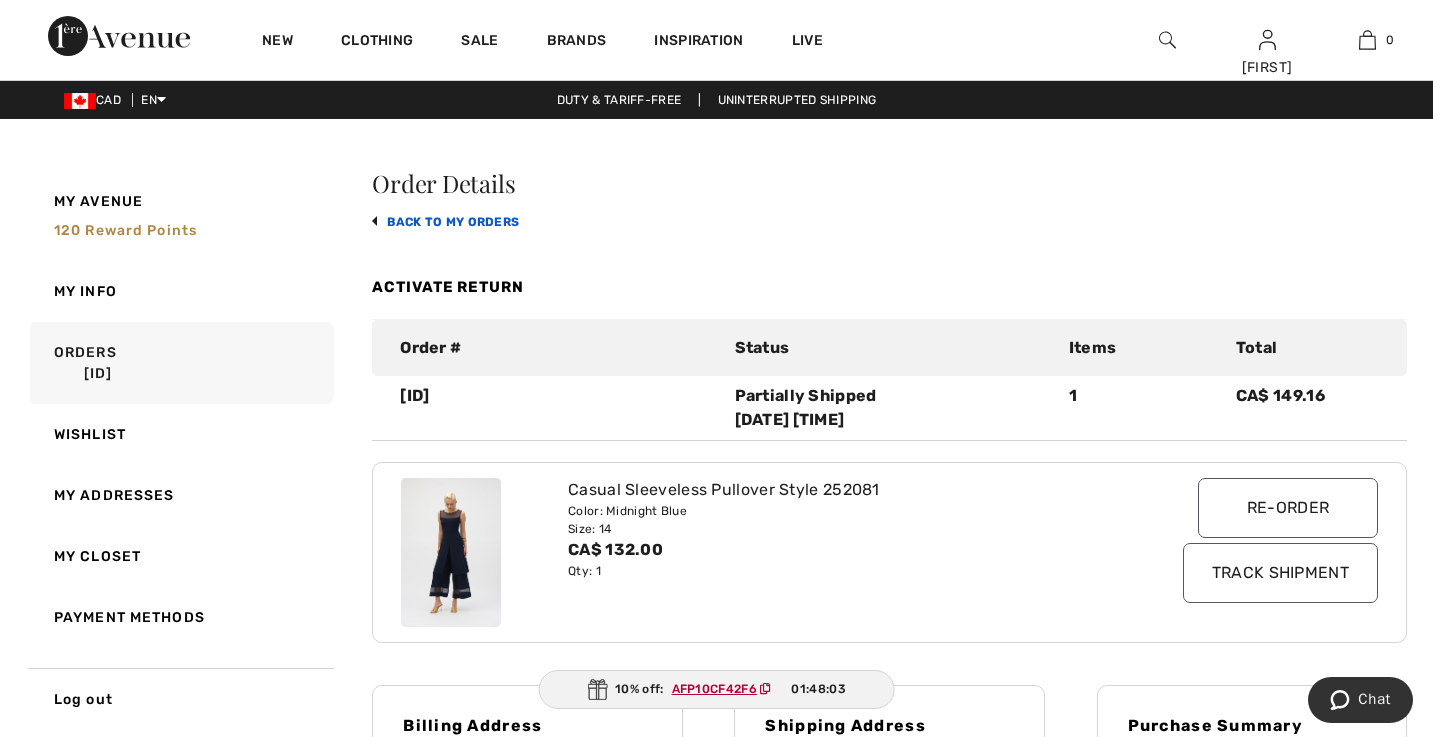 click on "back to My Orders" at bounding box center (445, 222) 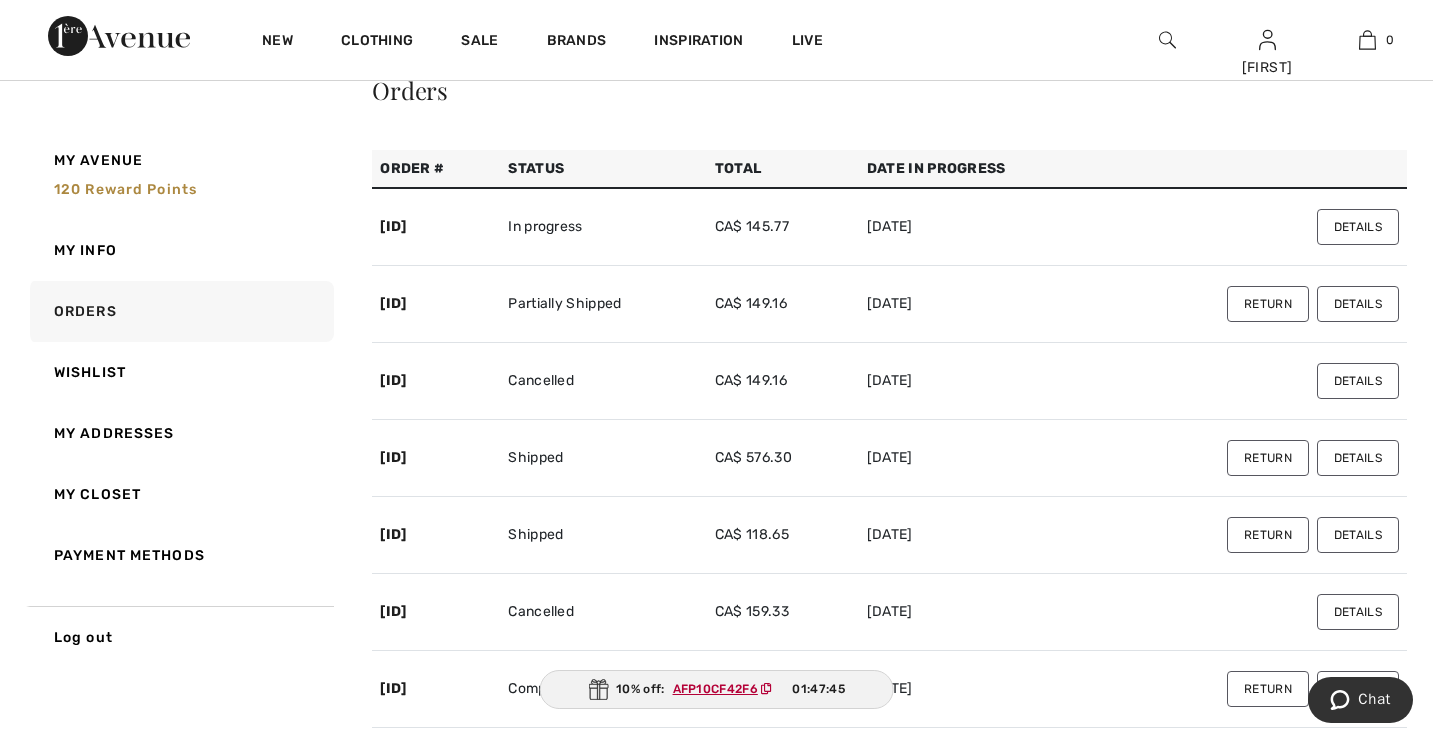 scroll, scrollTop: 95, scrollLeft: 0, axis: vertical 